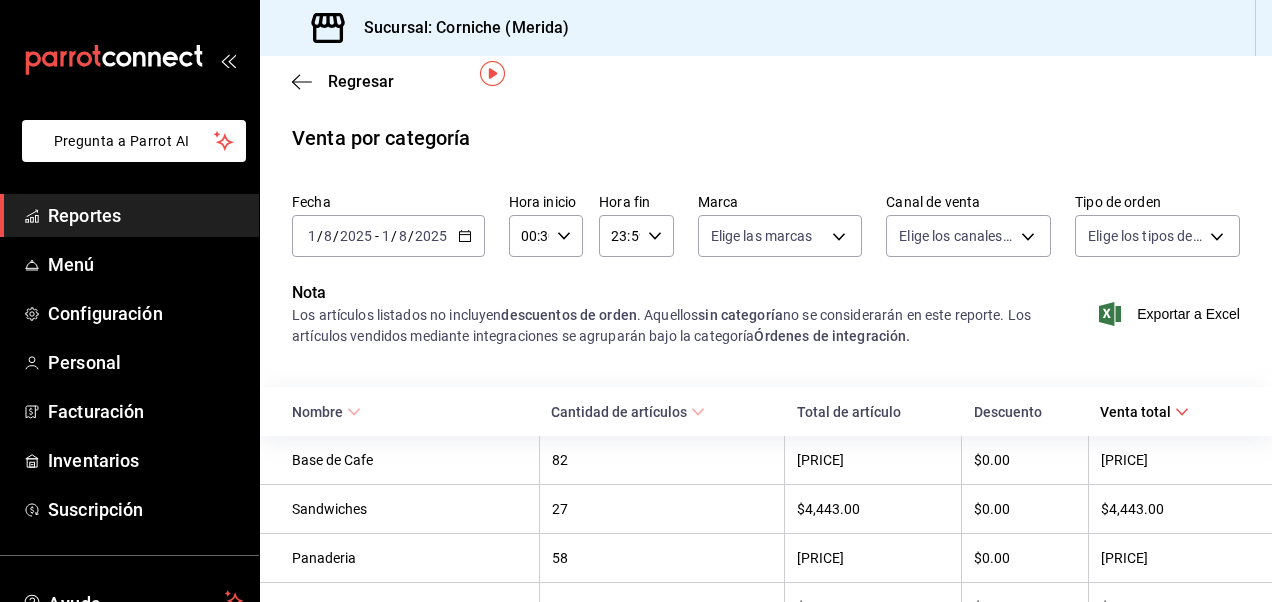 scroll, scrollTop: 0, scrollLeft: 0, axis: both 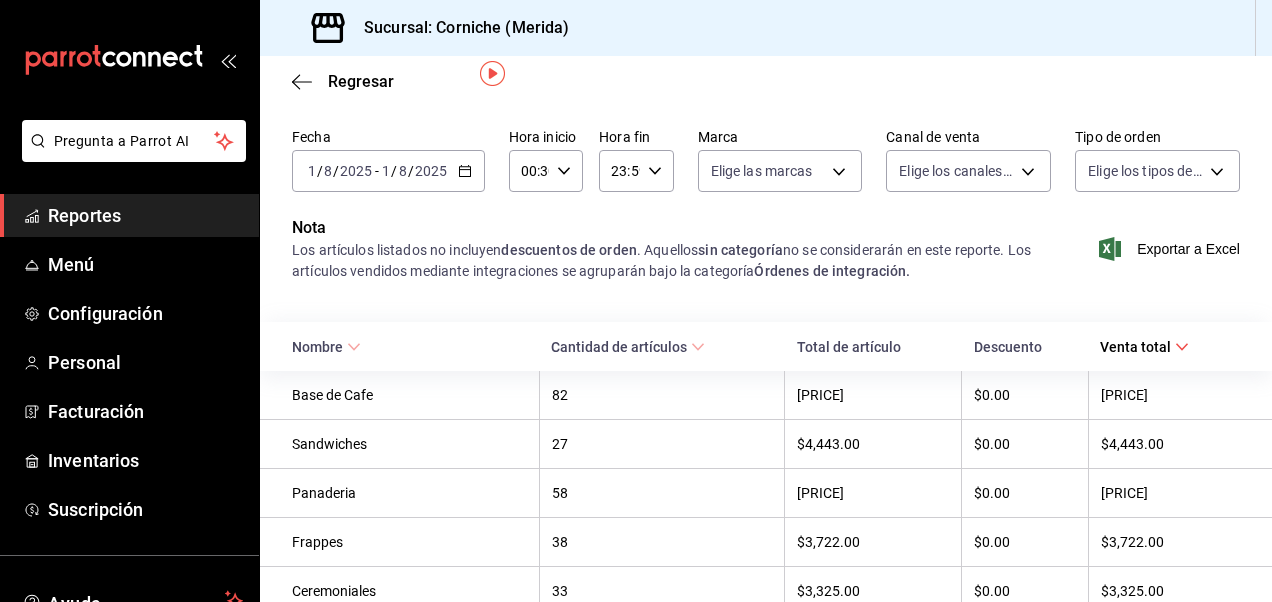 click on "Reportes" at bounding box center (145, 215) 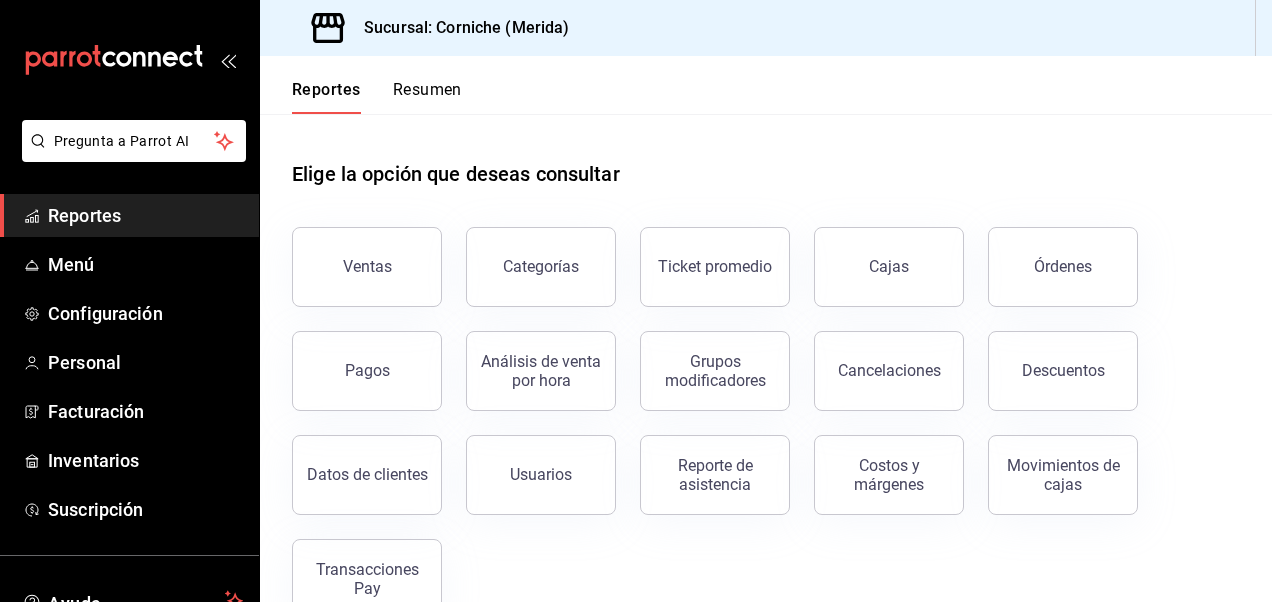 scroll, scrollTop: 48, scrollLeft: 0, axis: vertical 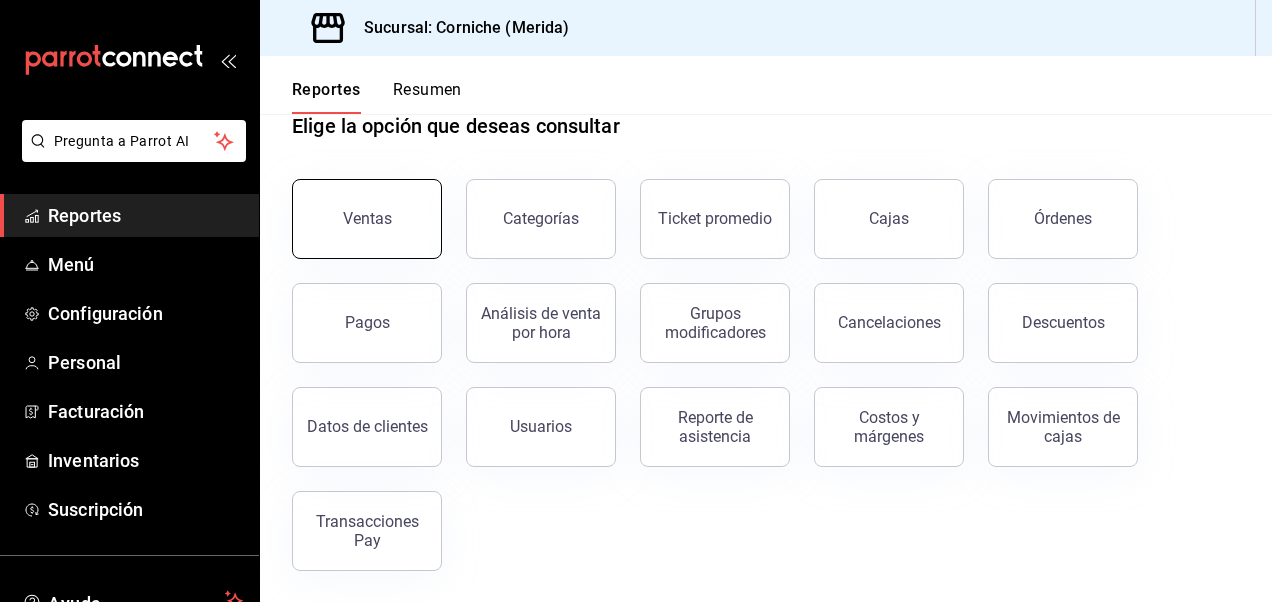 click on "Ventas" at bounding box center [367, 219] 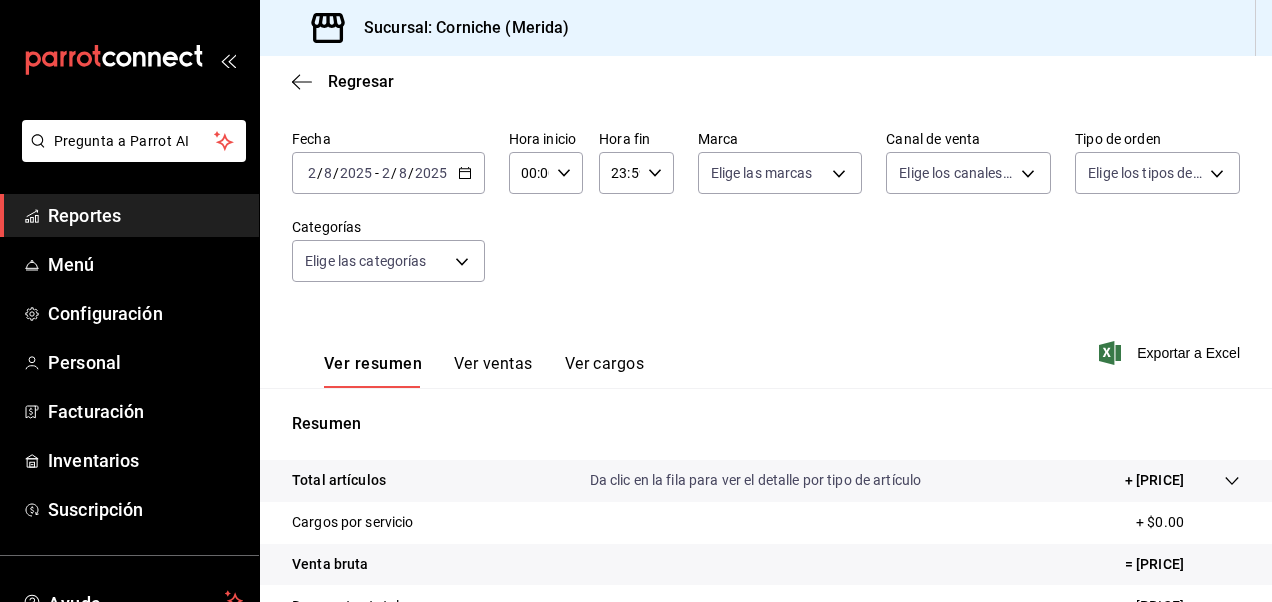 scroll, scrollTop: 0, scrollLeft: 0, axis: both 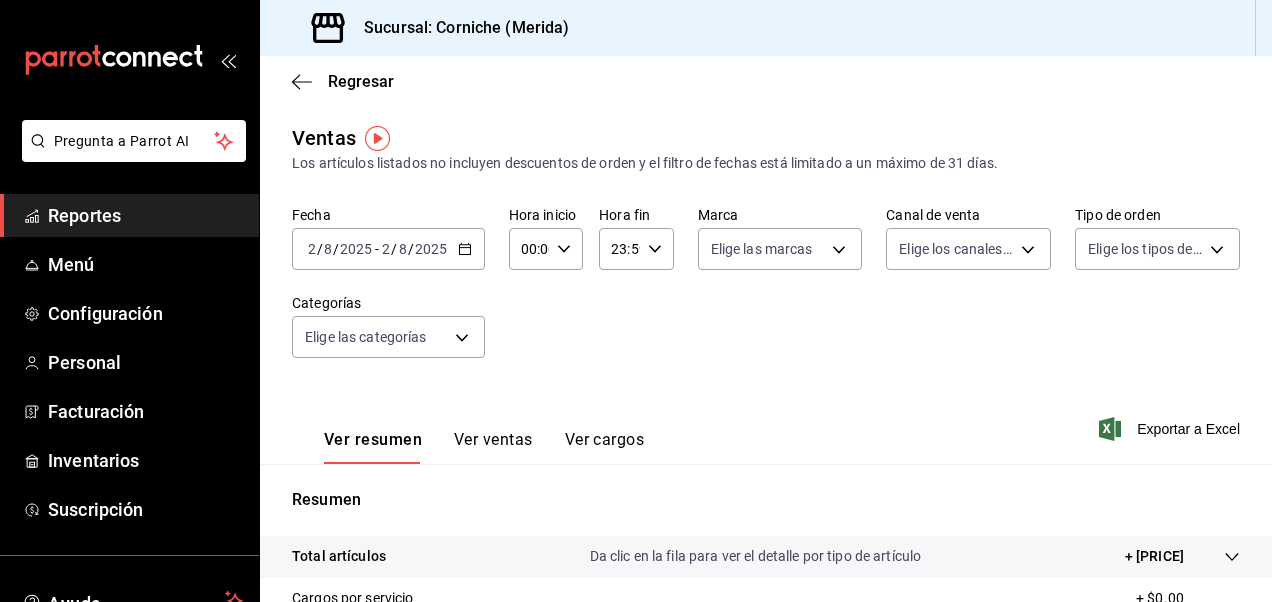 click on "Regresar" at bounding box center [766, 81] 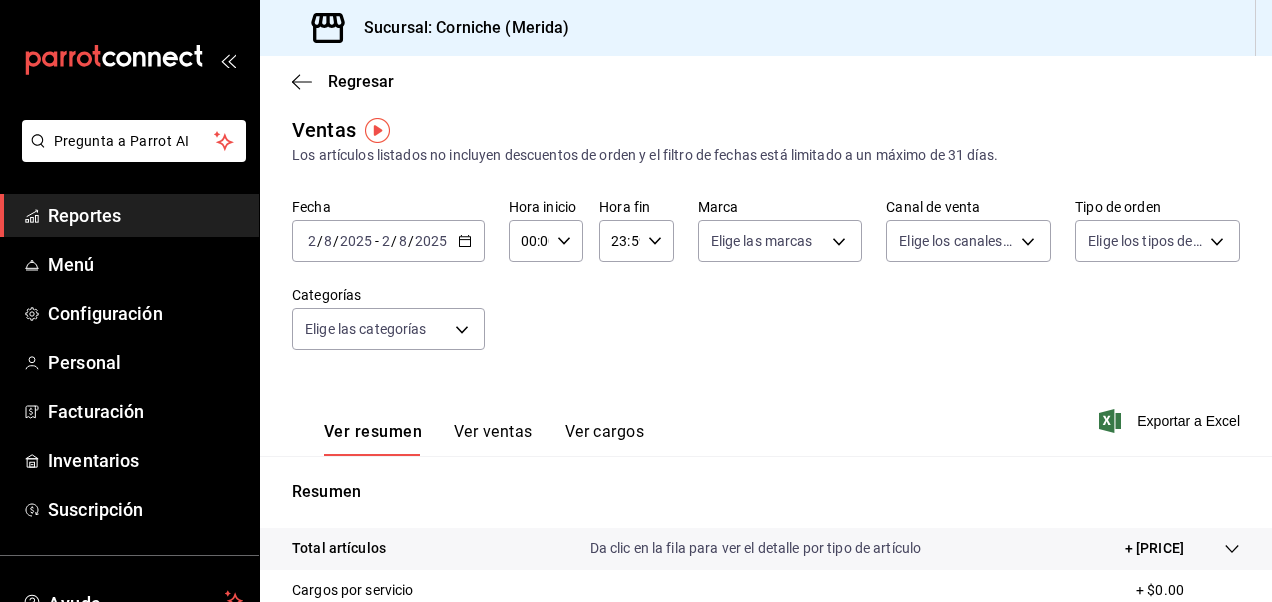 scroll, scrollTop: 0, scrollLeft: 0, axis: both 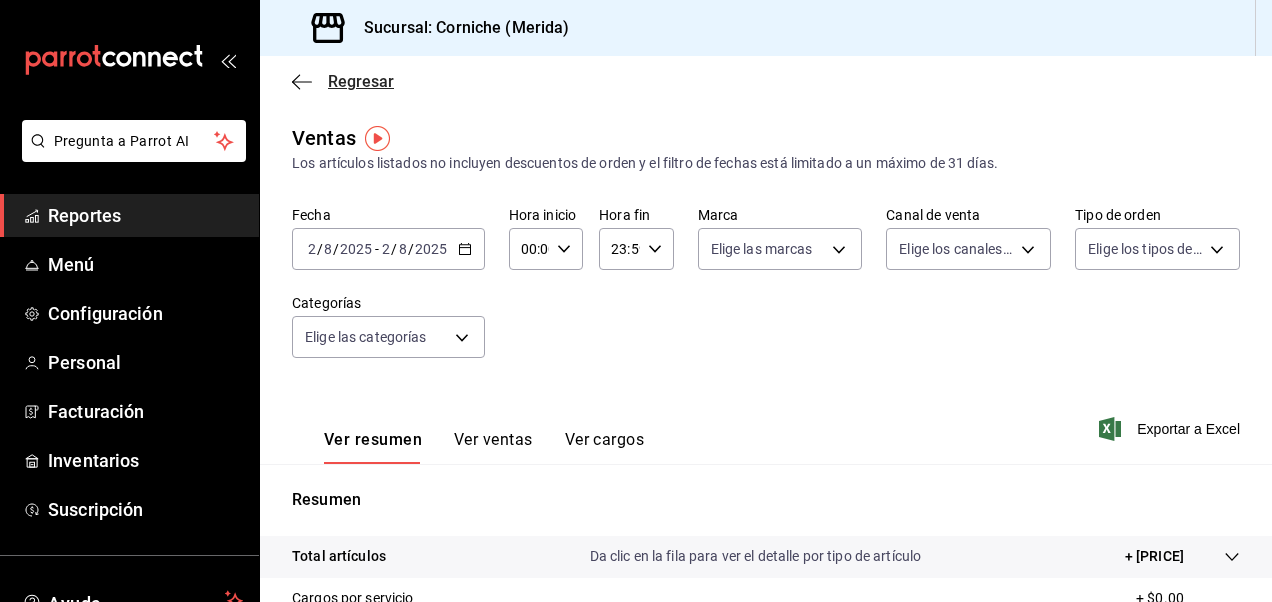click 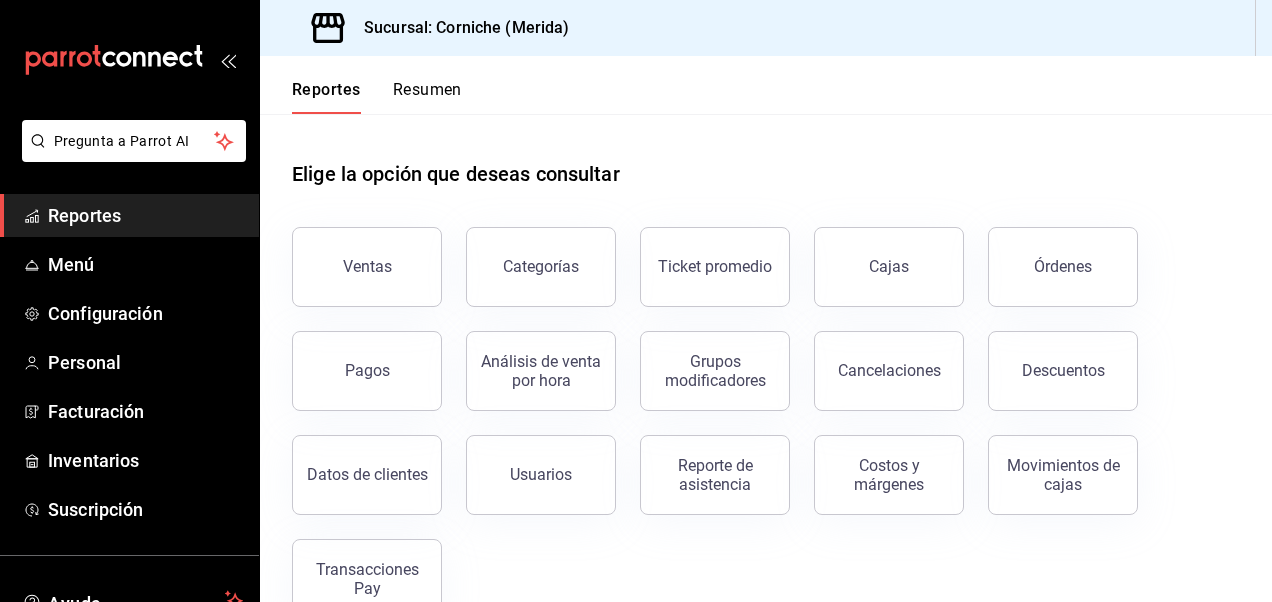 click on "Resumen" at bounding box center [427, 97] 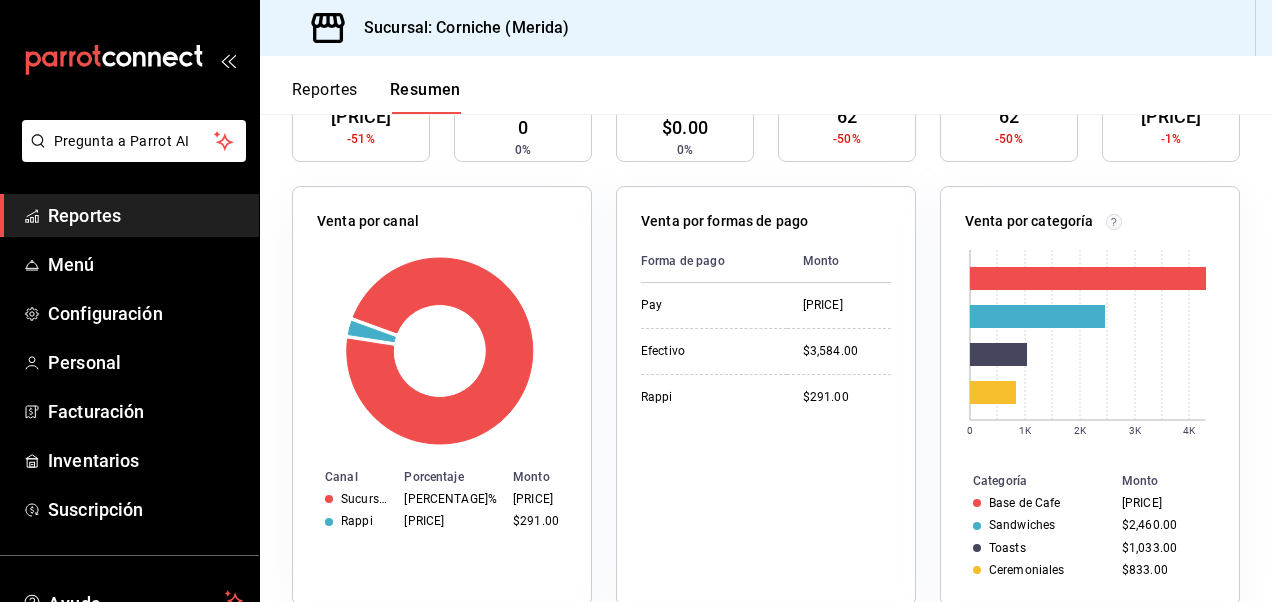 scroll, scrollTop: 768, scrollLeft: 0, axis: vertical 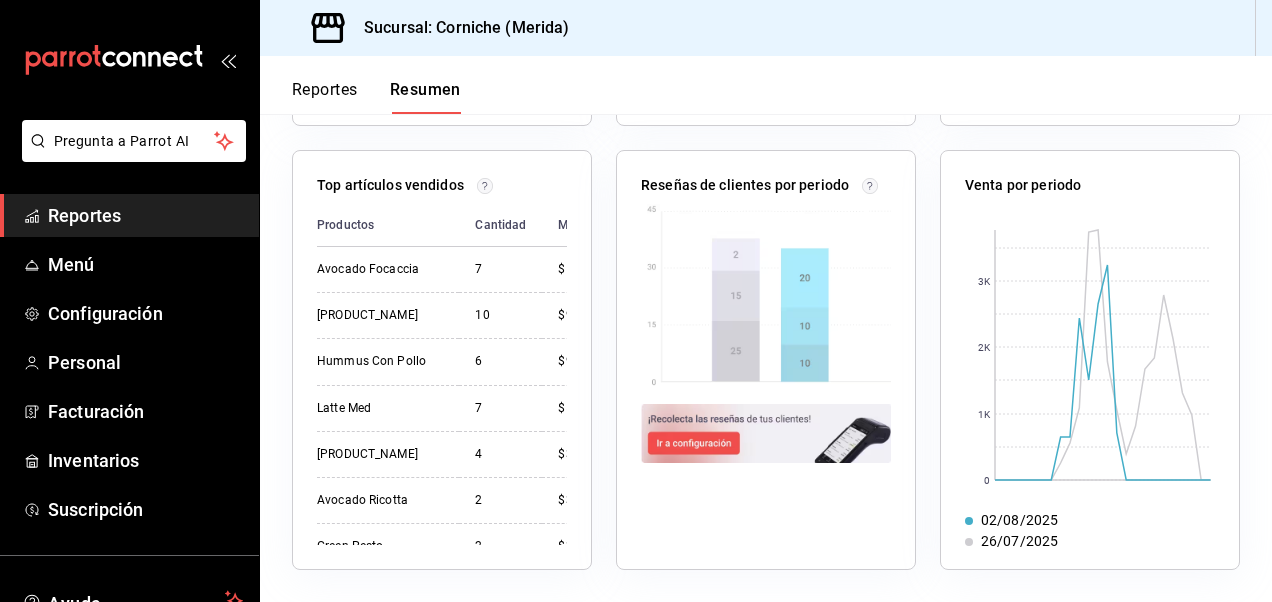 click on "Sucursal: Corniche (Merida)" at bounding box center (766, 28) 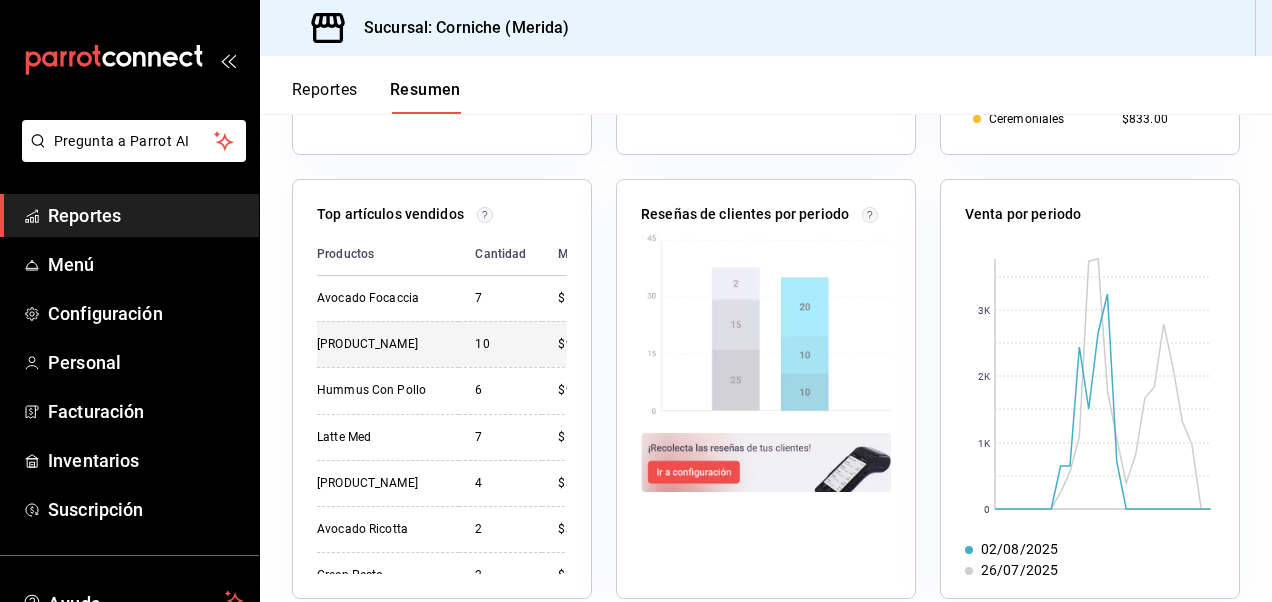 scroll, scrollTop: 768, scrollLeft: 0, axis: vertical 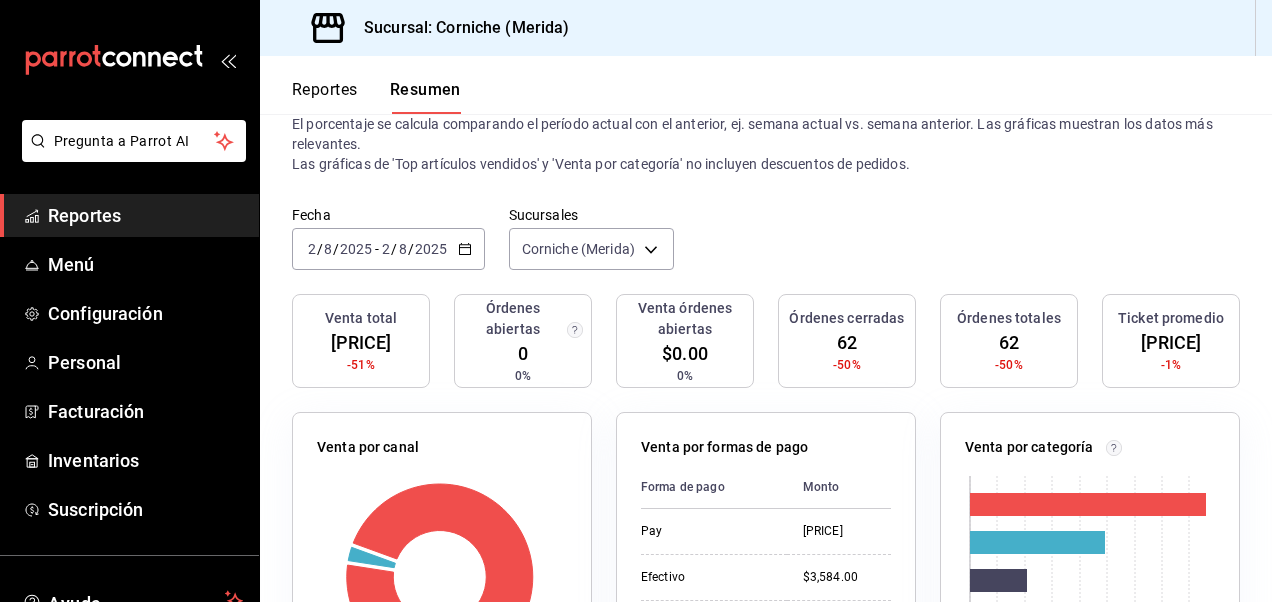 click 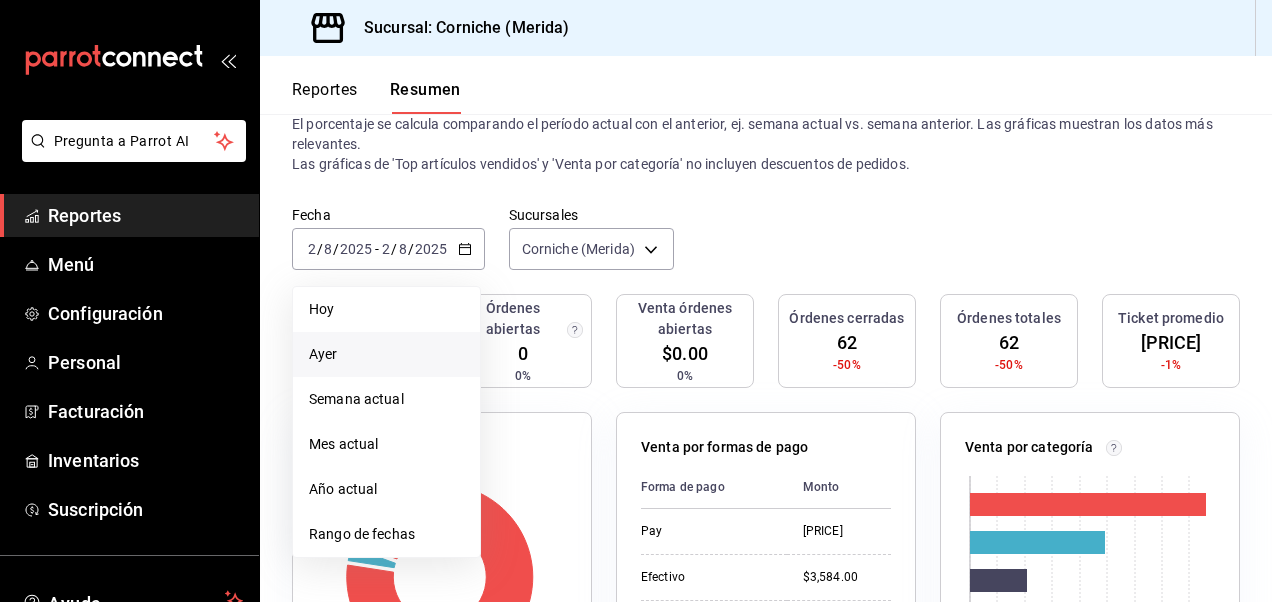 click on "Ayer" at bounding box center [386, 354] 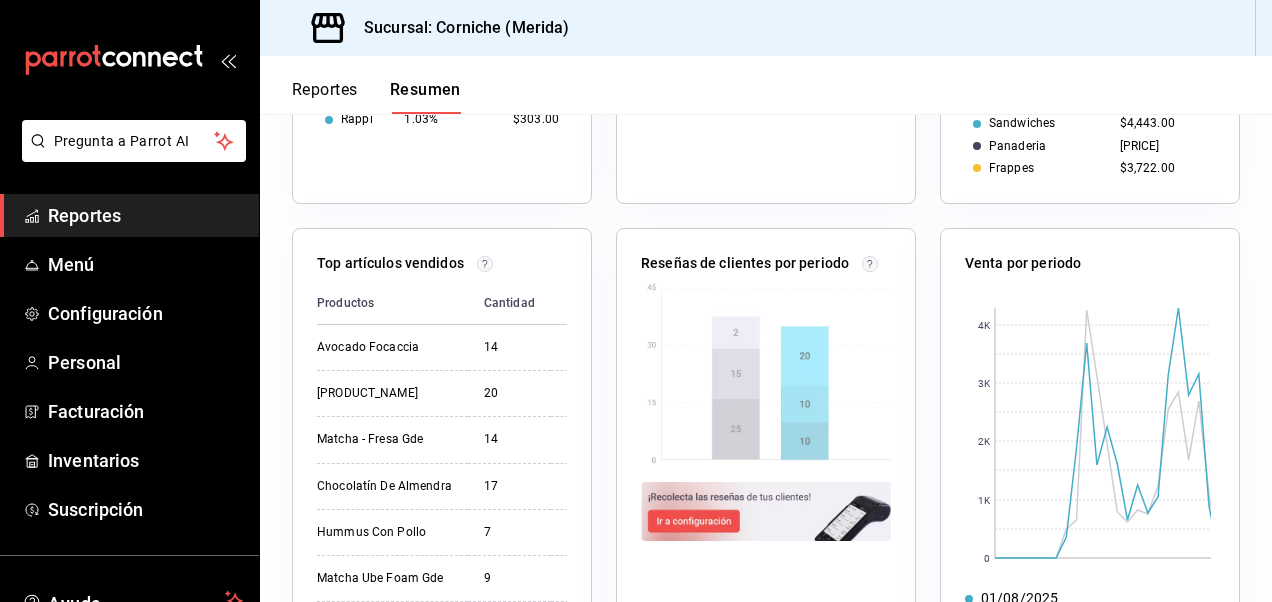 scroll, scrollTop: 698, scrollLeft: 0, axis: vertical 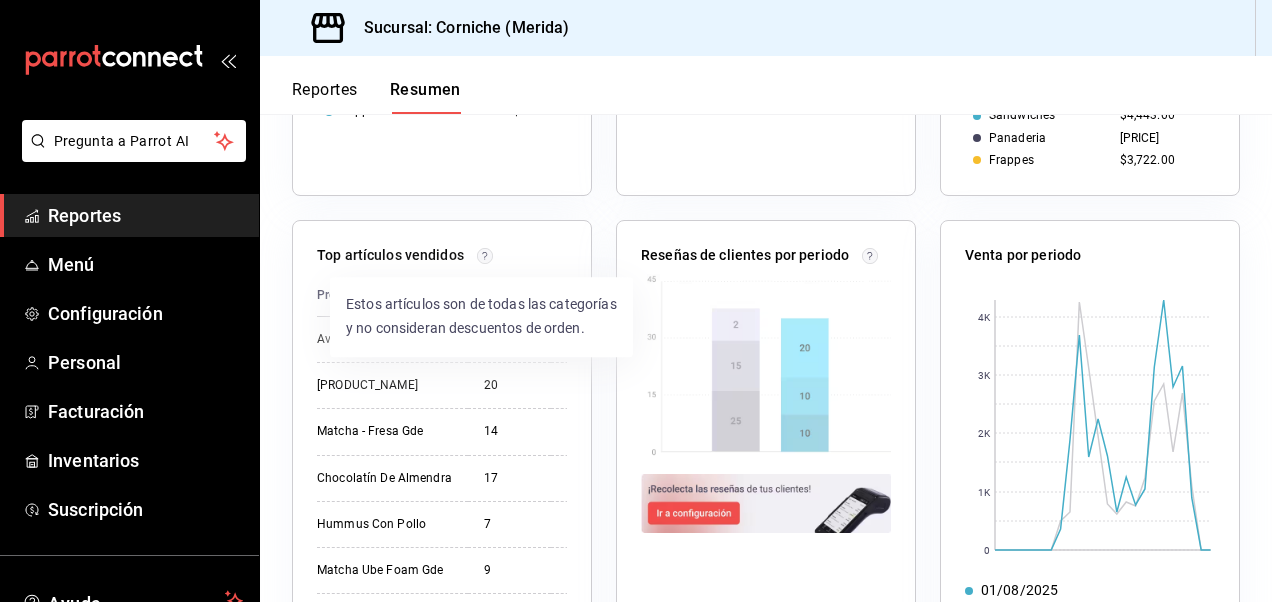 click 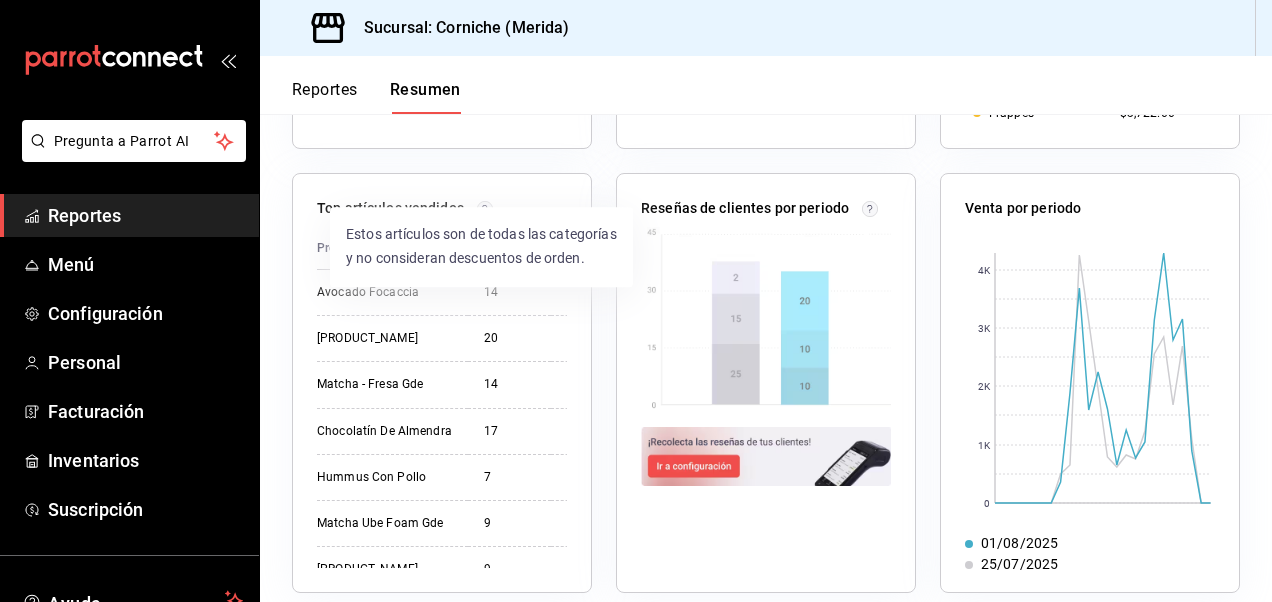 scroll, scrollTop: 768, scrollLeft: 0, axis: vertical 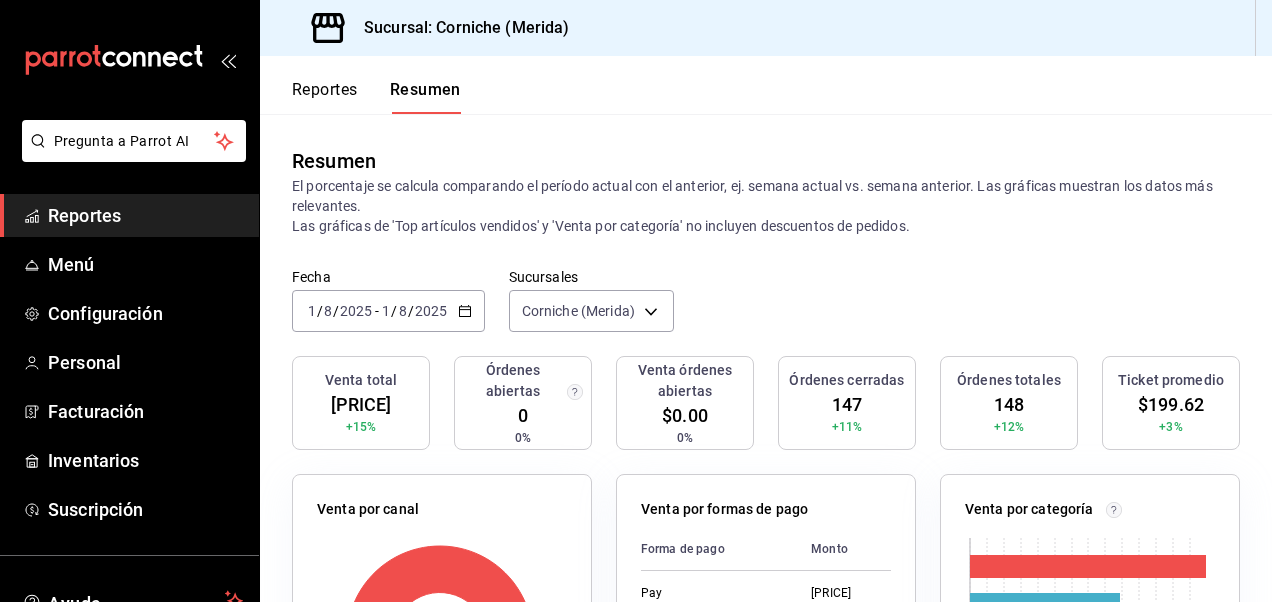 click on "Reportes" at bounding box center (145, 215) 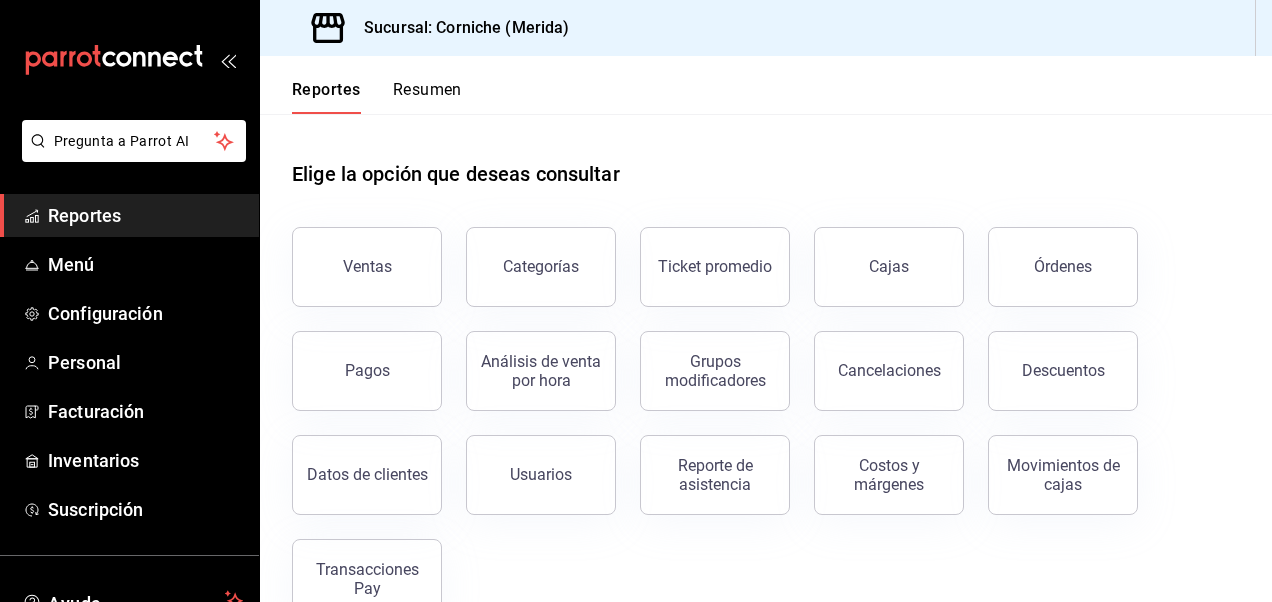 click on "Elige la opción que deseas consultar" at bounding box center [766, 158] 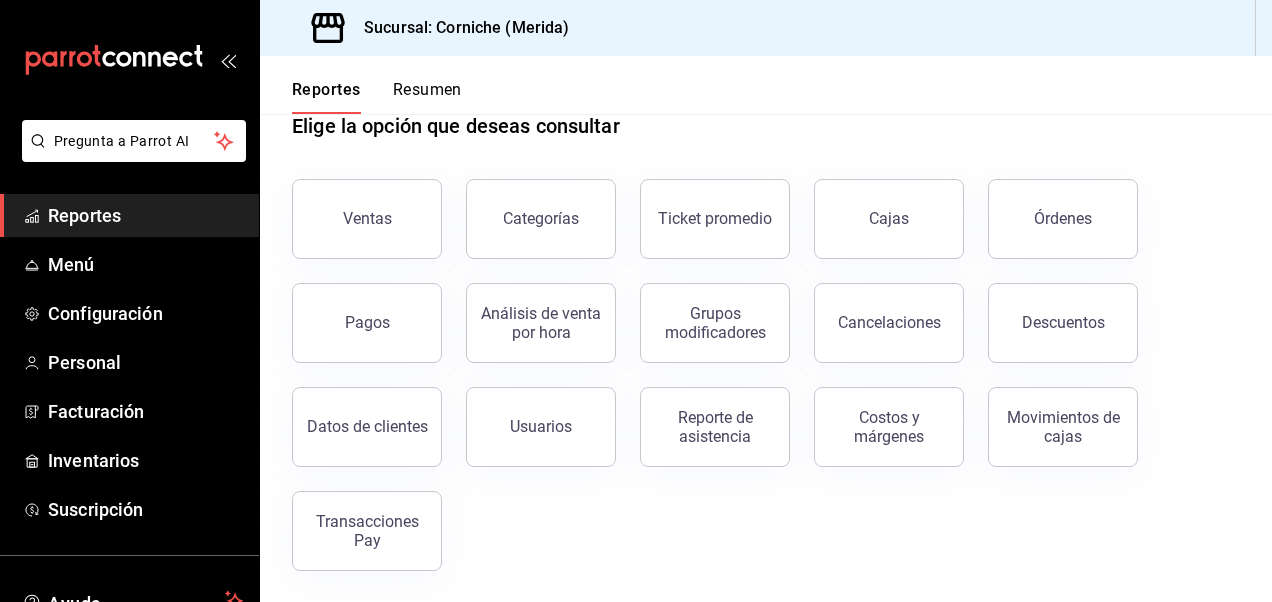 click on "Reportes Resumen" at bounding box center [766, 85] 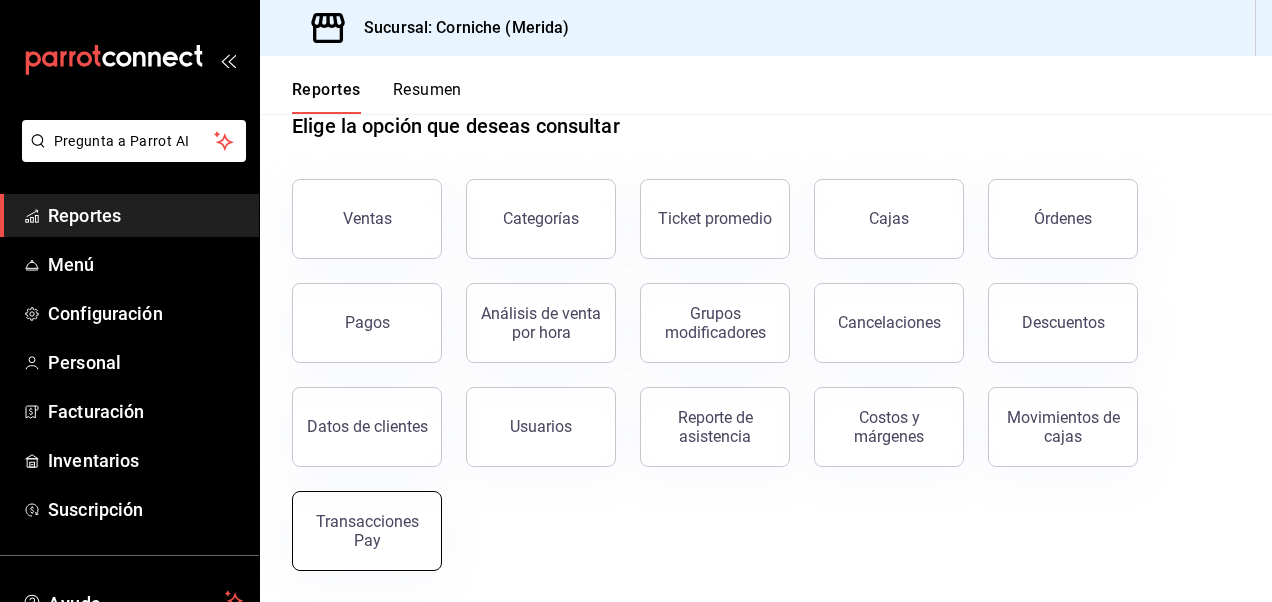 click on "Transacciones Pay" at bounding box center (367, 531) 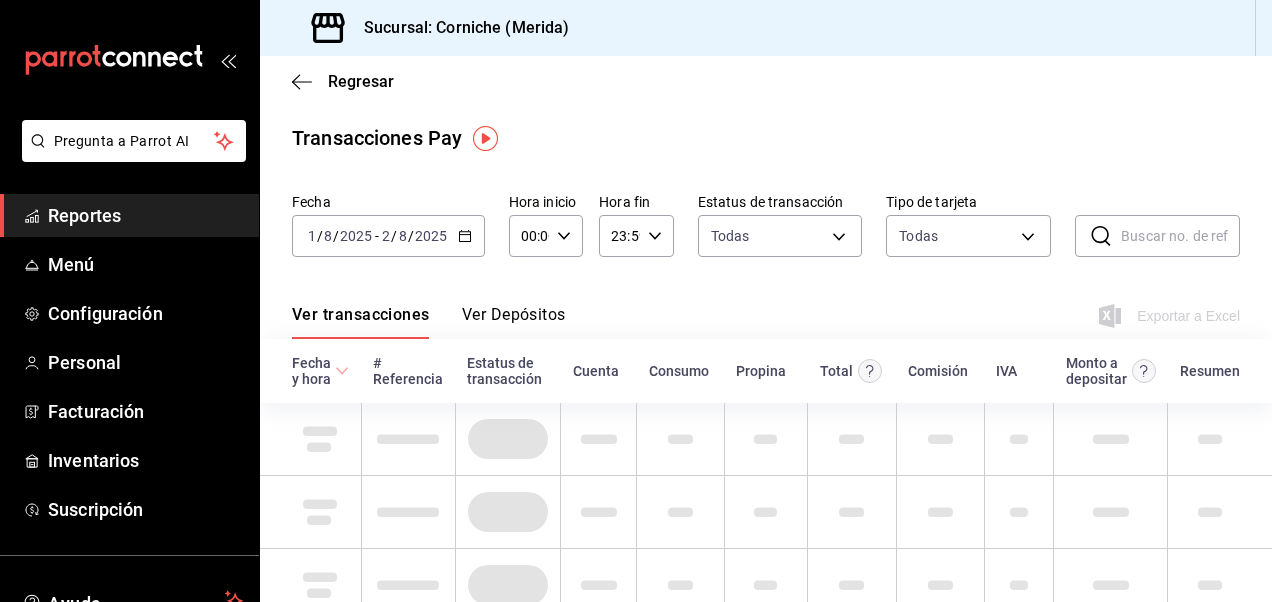 click 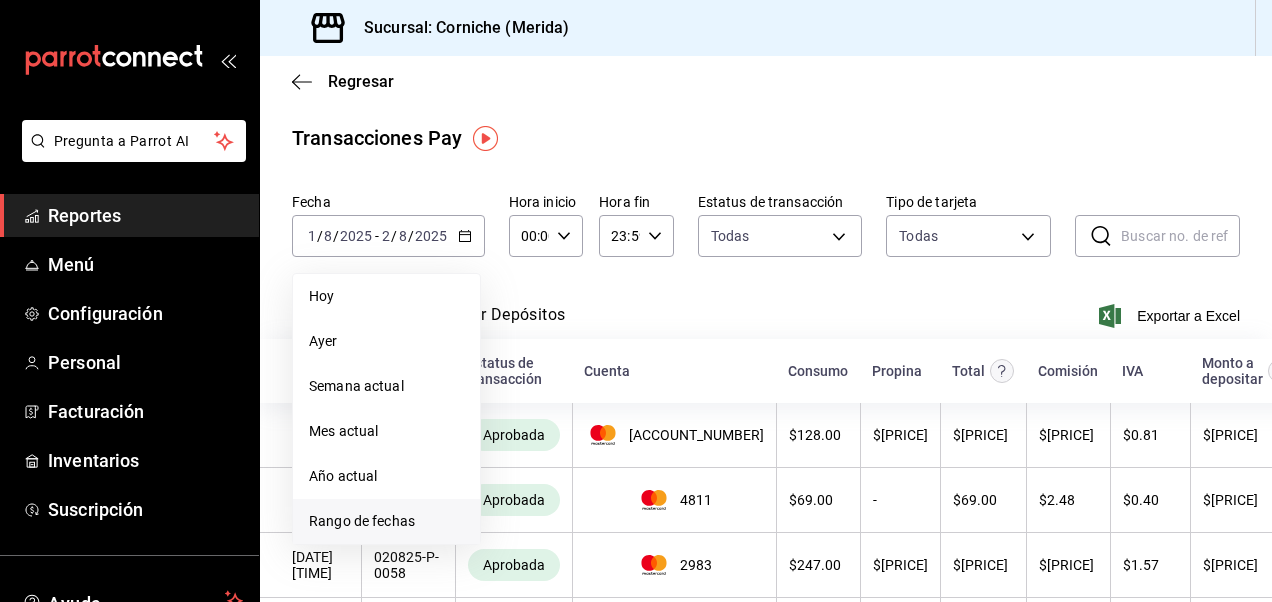 click on "Rango de fechas" at bounding box center [386, 521] 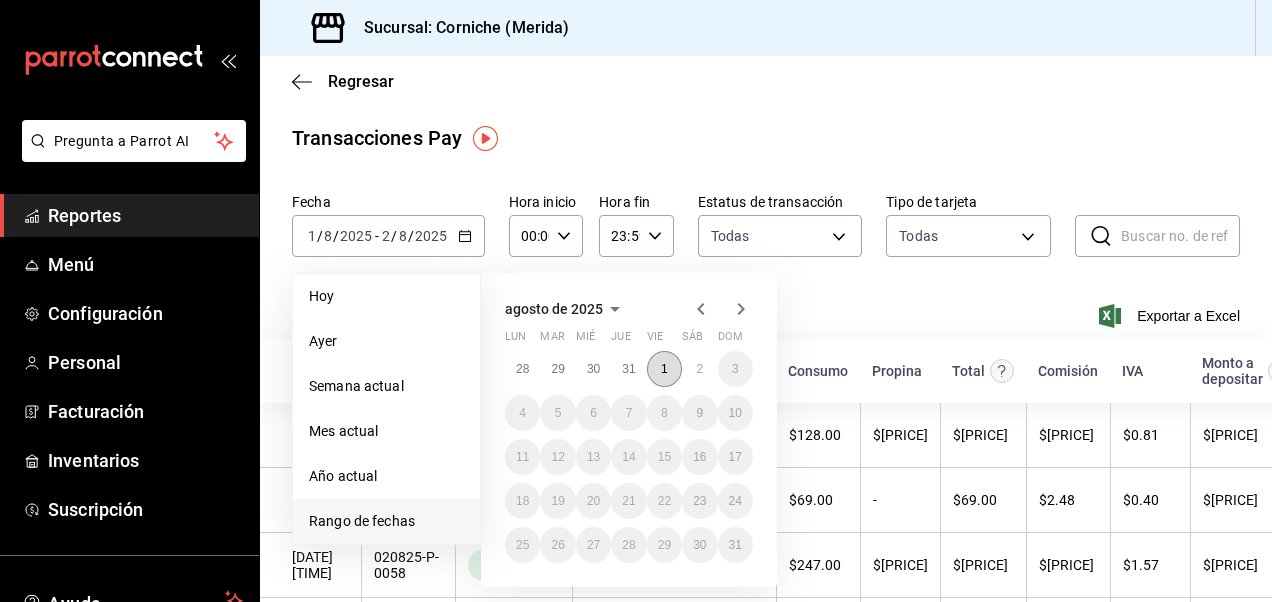 click on "1" at bounding box center (664, 369) 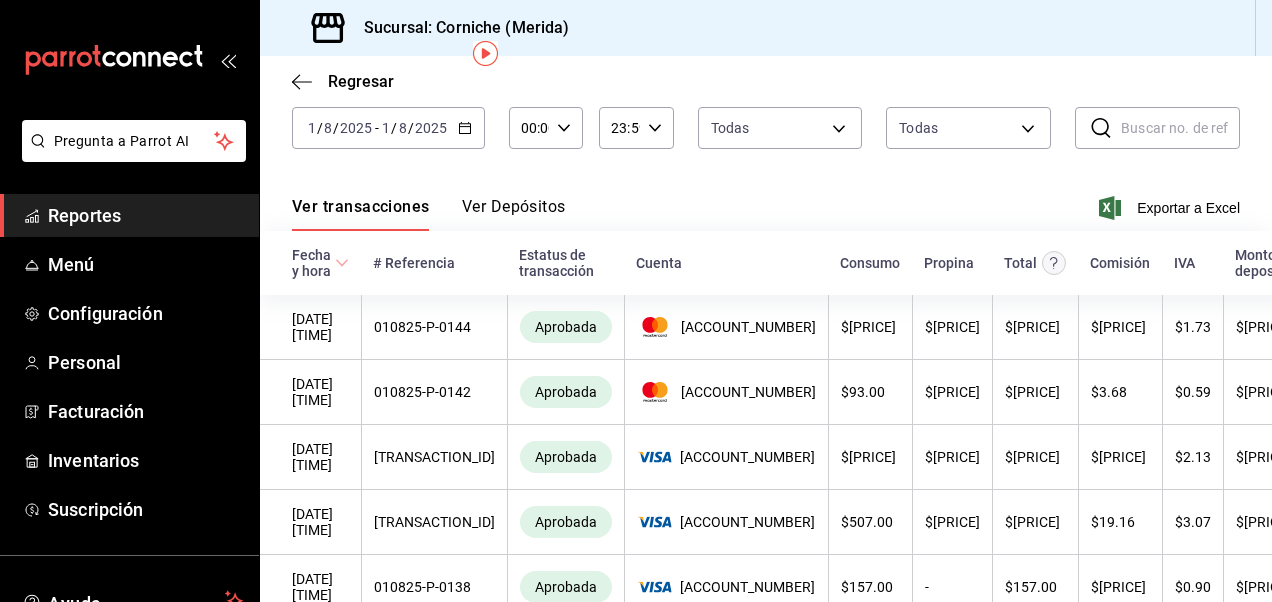 scroll, scrollTop: 0, scrollLeft: 0, axis: both 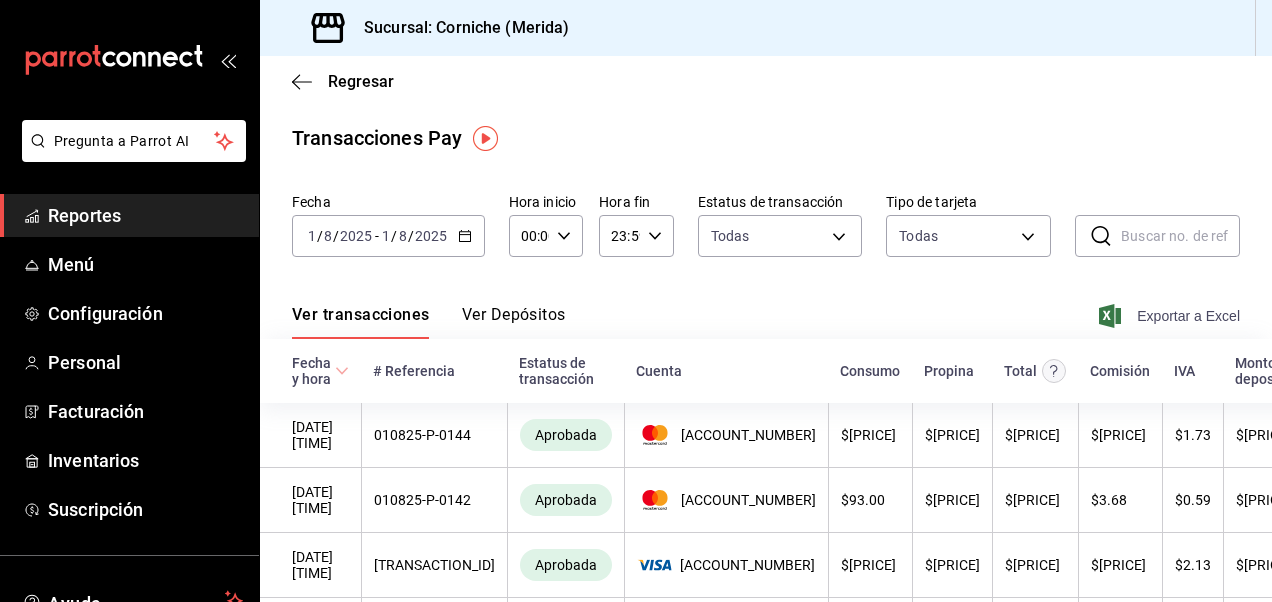 click on "Exportar a Excel" at bounding box center [1171, 316] 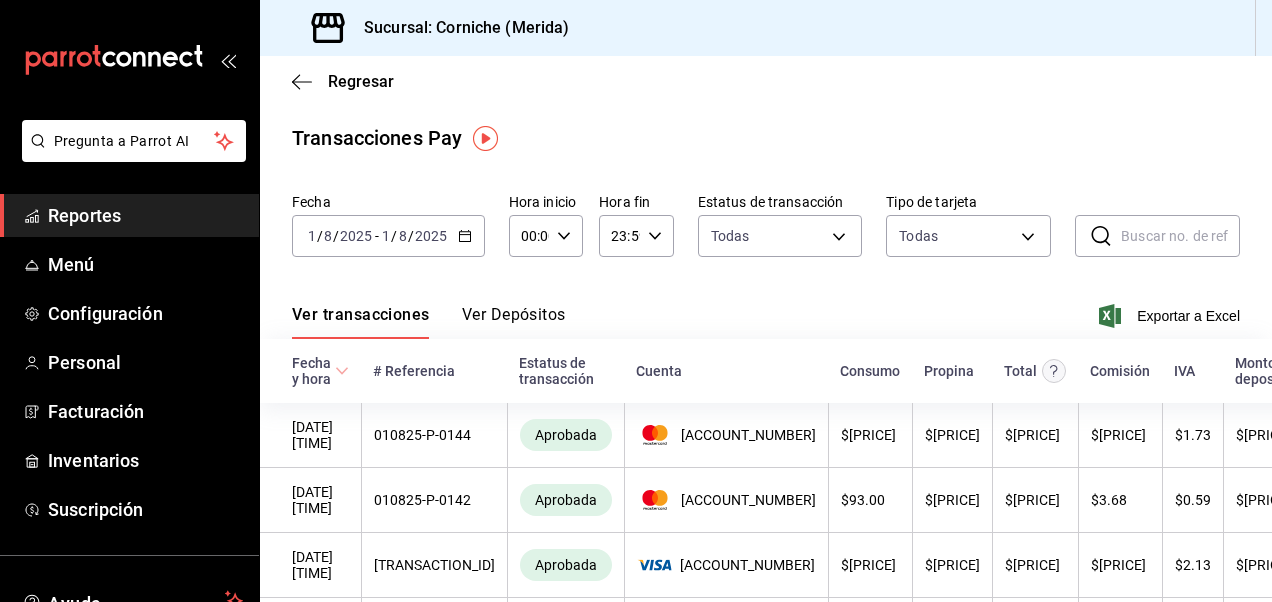 click on "Regresar Transacciones Pay Fecha [DATE] [DATE] - [DATE] [DATE] Hora inicio [TIME] Hora inicio Hora fin [TIME] Hora fin Estatus de transacción Todas approved,failed,canceled,reversed,refunded Tipo de tarjeta Todas AMERICAN_EXPRESS,MASTERCARD,VISA,DISCOVER,UNDEFINED ​ ​ Ver transacciones Ver Depósitos Exportar a Excel Fecha y hora # Referencia Estatus de transacción Cuenta Consumo Propina Total Comisión IVA Monto a depositar Resumen [DATE] [TIME] [TRANSACTION_ID] Aprobada [ACCOUNT_NUMBER] [PRICE] [PRICE] [PRICE] [PRICE] [PRICE] [PRICE] Ver detalle [DATE] [TIME] [TRANSACTION_ID] Aprobada [ACCOUNT_NUMBER] [PRICE] [PRICE] [PRICE] [PRICE] [PRICE] [PRICE] Ver detalle [DATE] [TIME] [TRANSACTION_ID] Aprobada [ACCOUNT_NUMBER] [PRICE] [PRICE] [PRICE] [PRICE] [PRICE] [PRICE] Ver detalle [DATE] [TIME] [TRANSACTION_ID] Aprobada [ACCOUNT_NUMBER] [PRICE] [PRICE] [PRICE] [PRICE] [PRICE] [PRICE] Ver detalle [DATE] [TIME] [TRANSACTION_ID] Aprobada [ACCOUNT_NUMBER] [PRICE] - [PRICE] [PRICE] [PRICE] [PRICE] Ver detalle [DATE] [TIME] [TRANSACTION_ID]" at bounding box center [766, 570] 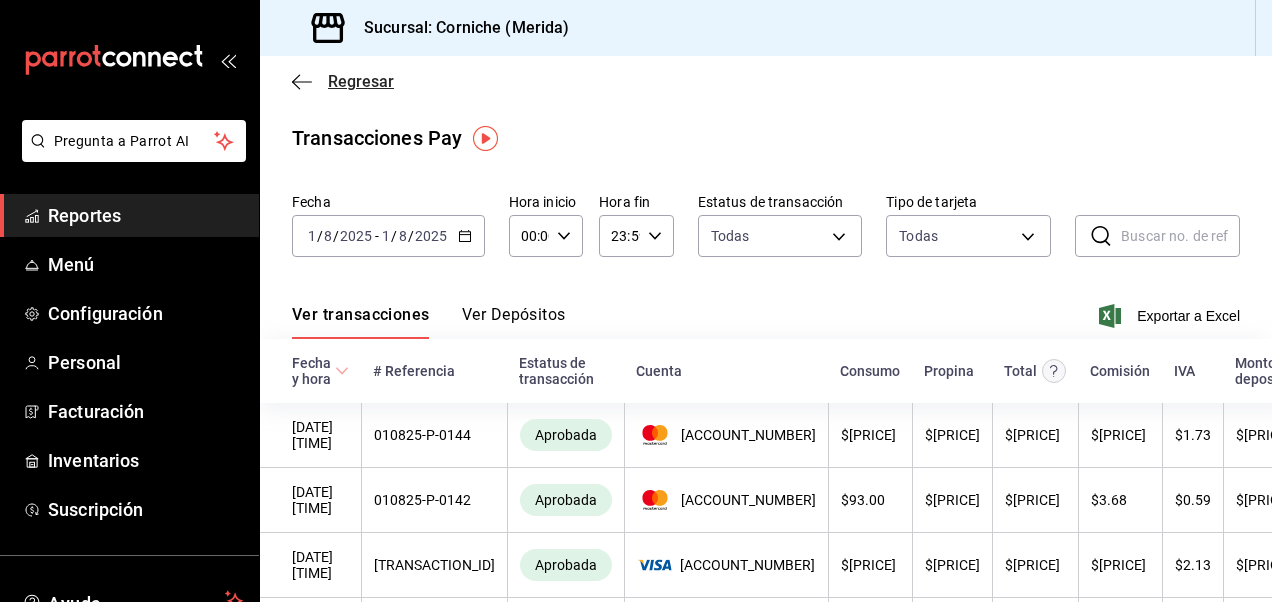 click 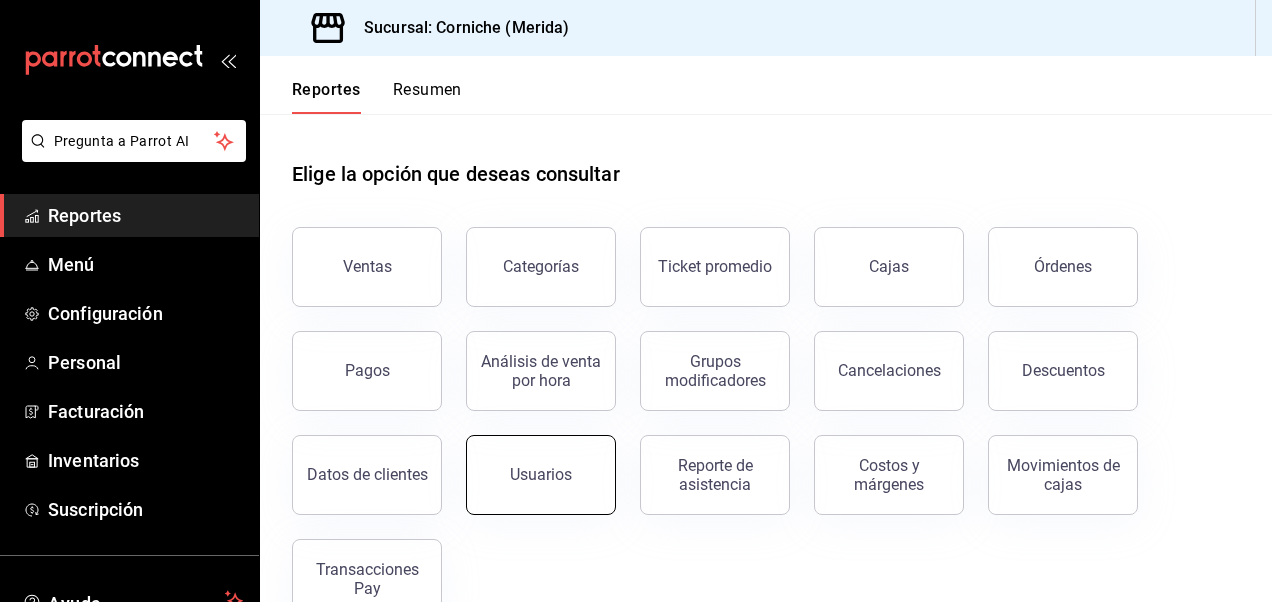 scroll, scrollTop: 48, scrollLeft: 0, axis: vertical 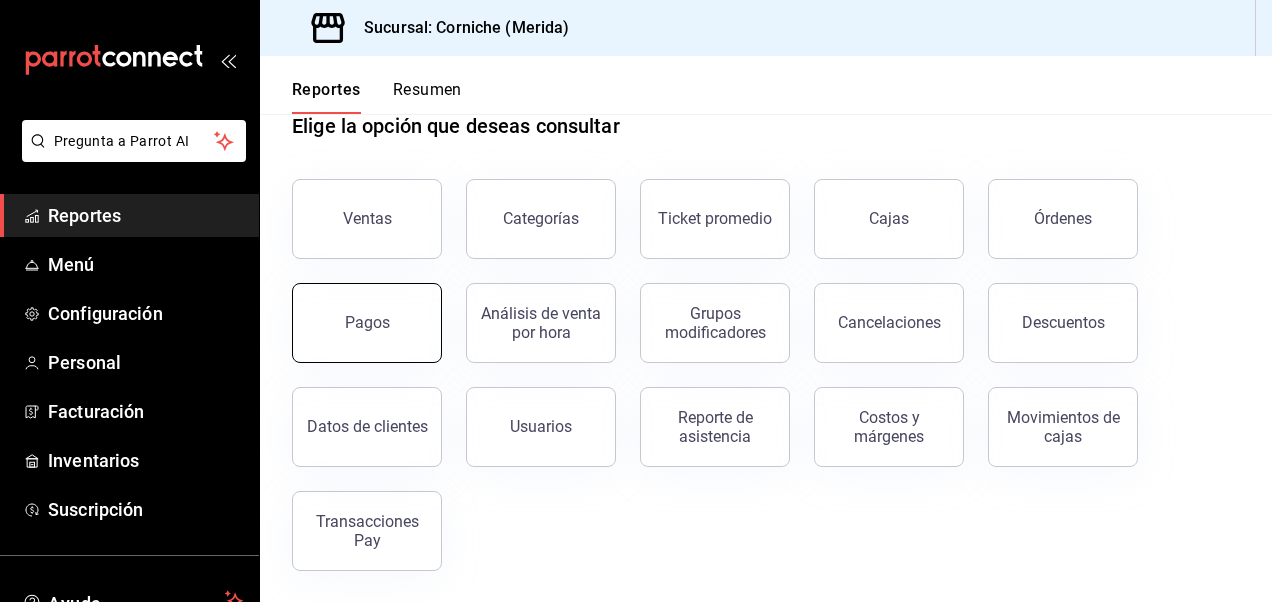 click on "Pagos" at bounding box center [367, 323] 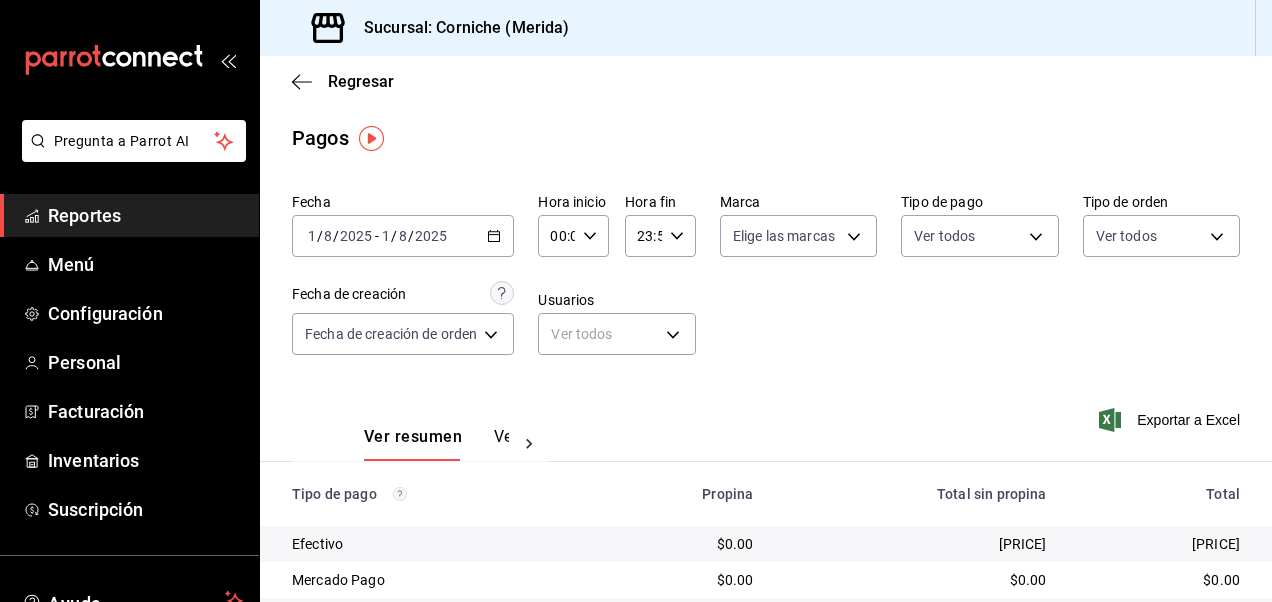 click 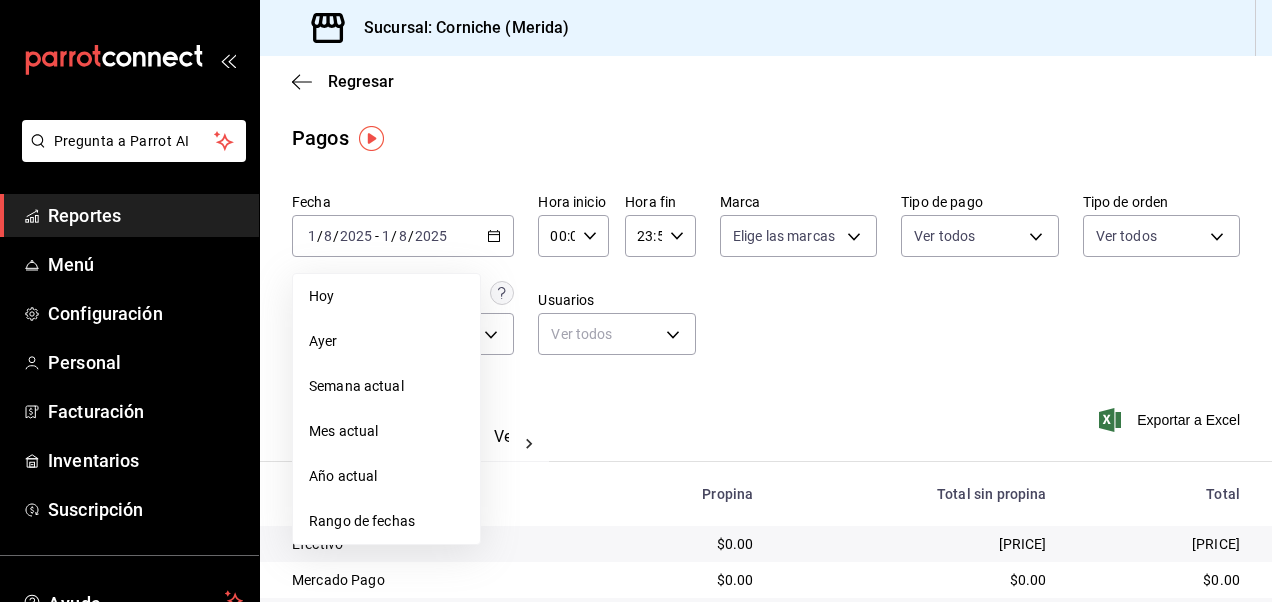 click on "Fecha [DATE] [DATE] - [DATE] [DATE] Hoy Ayer Semana actual Mes actual Año actual Rango de fechas Hora inicio [TIME] Hora inicio Hora fin [TIME] Hora fin Marca Elige las marcas Tipo de pago Ver todos Tipo de orden Ver todos Fecha de creación   Fecha de creación de orden ORDER Usuarios Ver todos null" at bounding box center [766, 282] 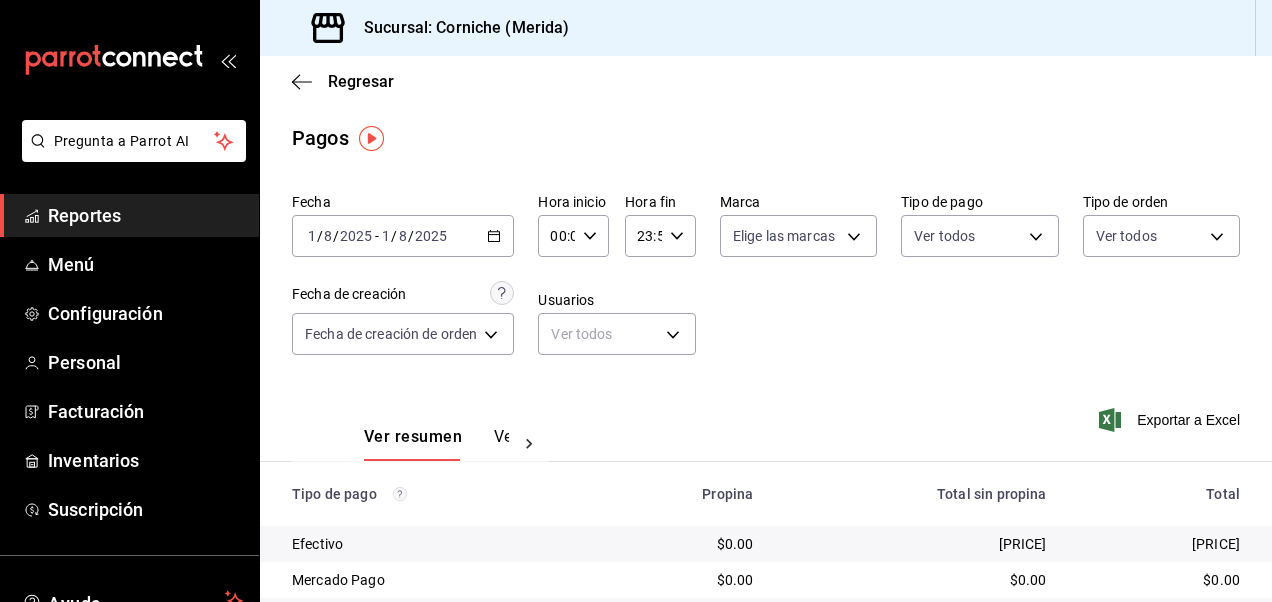 click 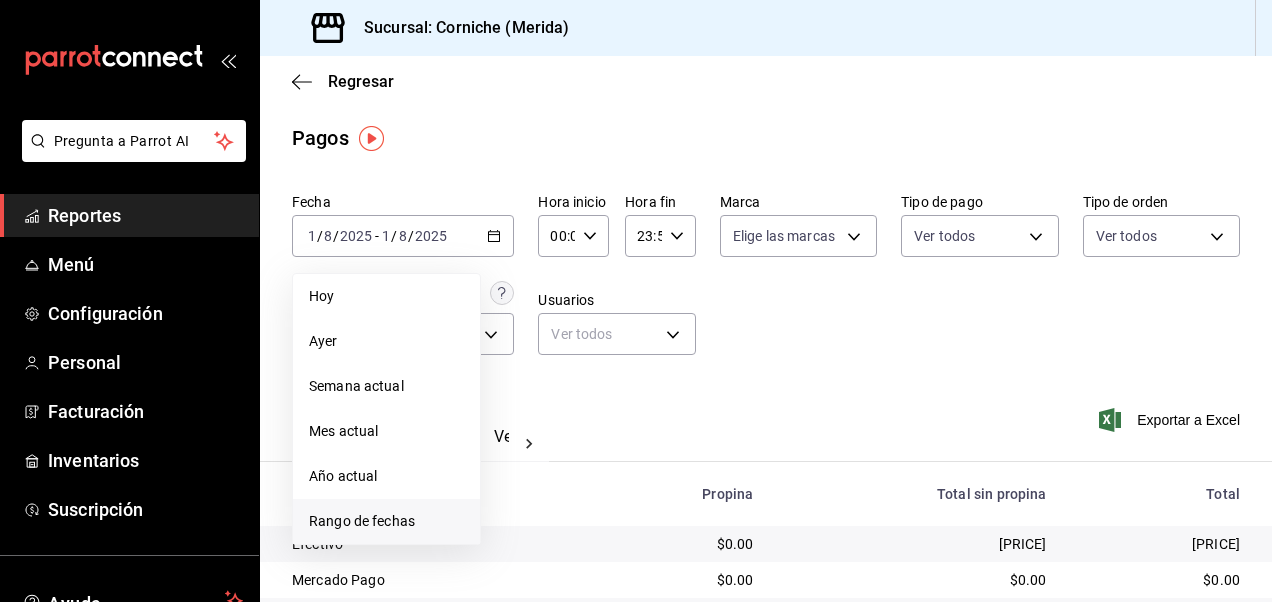 click on "Rango de fechas" at bounding box center [386, 521] 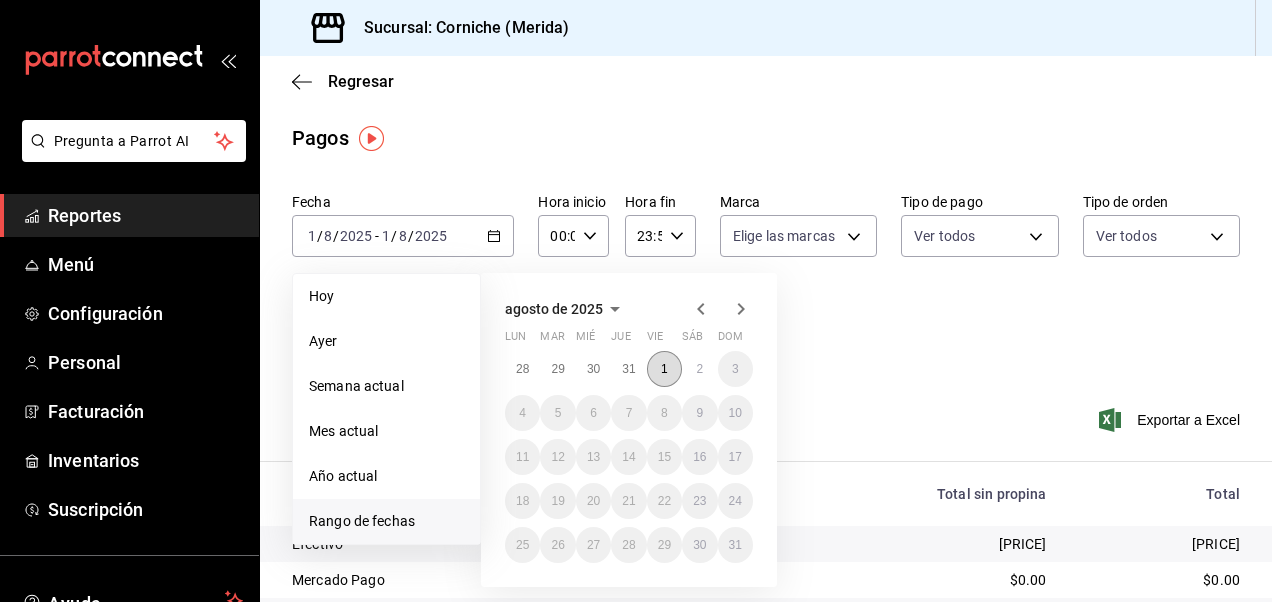 click on "1" at bounding box center [664, 369] 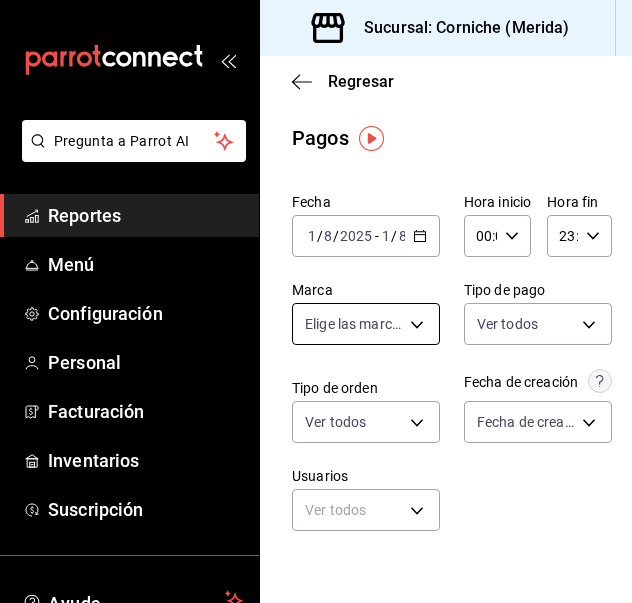 scroll, scrollTop: 423, scrollLeft: 0, axis: vertical 